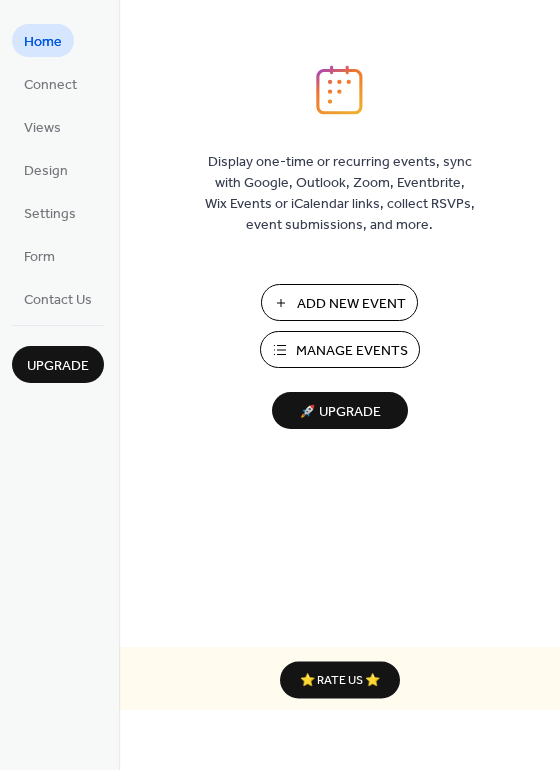 scroll, scrollTop: 0, scrollLeft: 0, axis: both 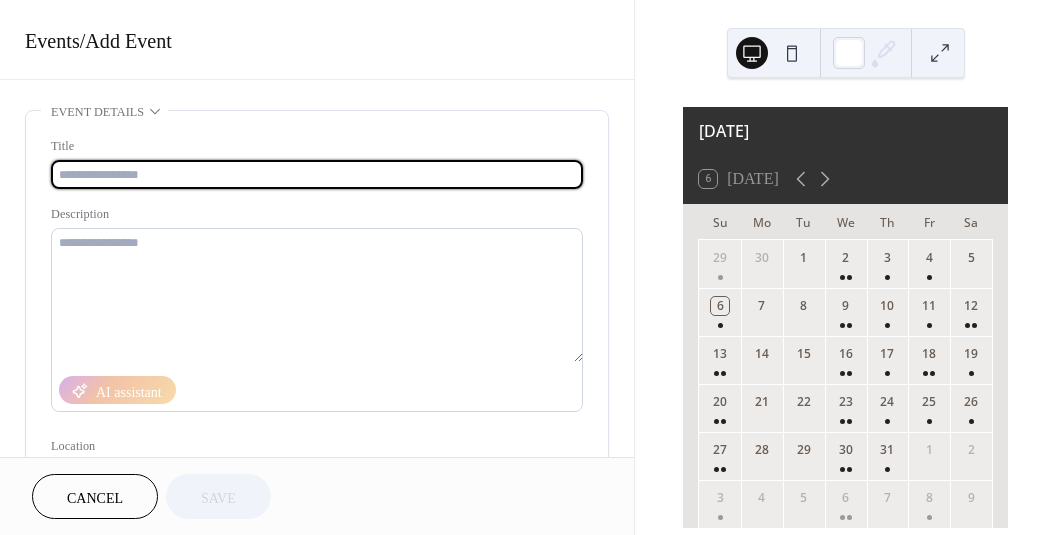 click at bounding box center (317, 174) 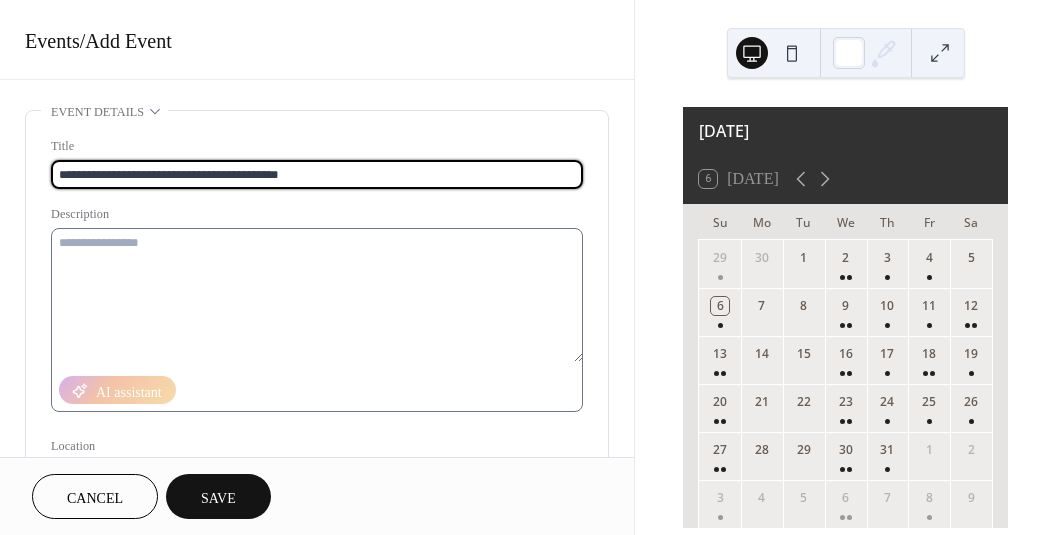 type on "**********" 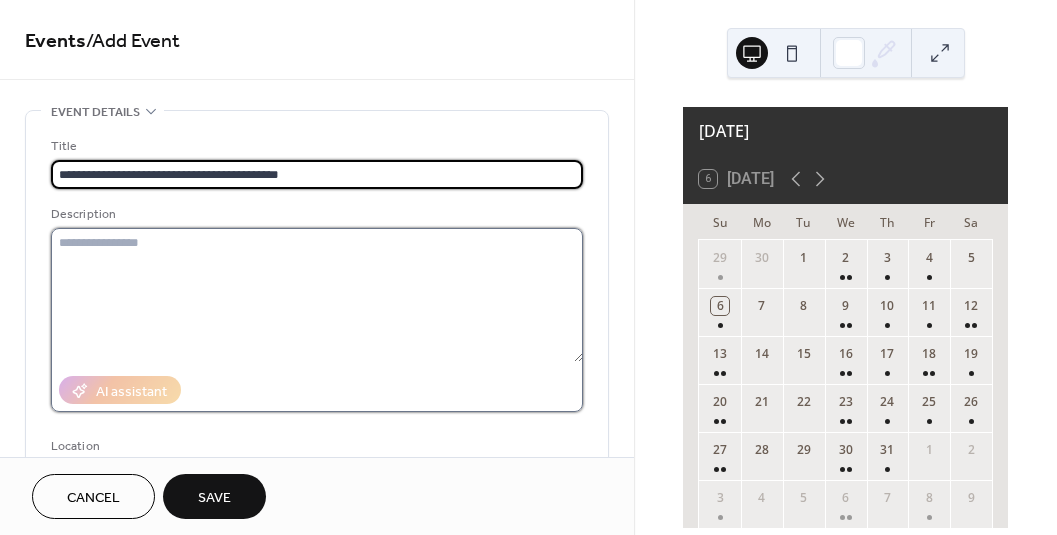 paste on "**********" 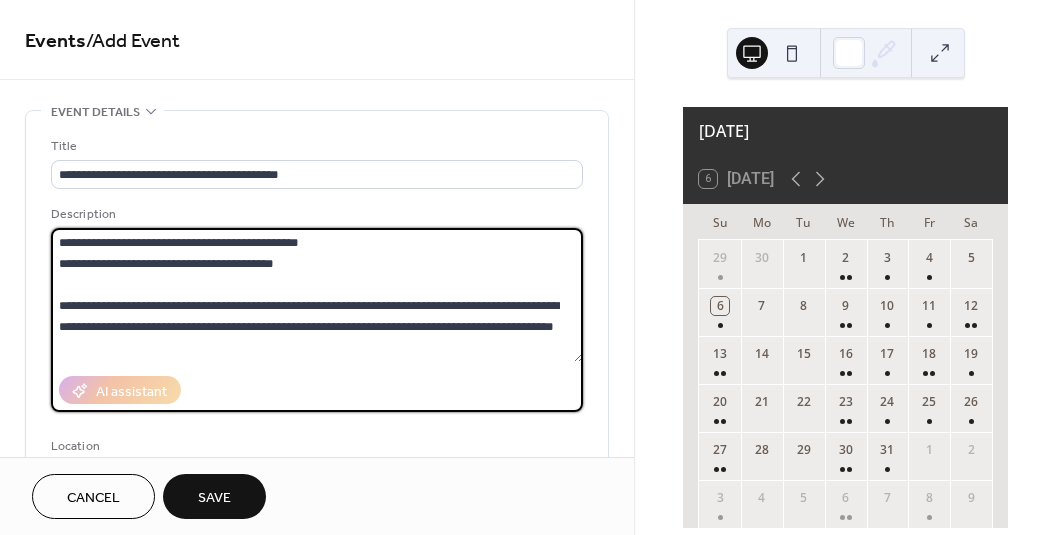 click on "**********" at bounding box center (317, 295) 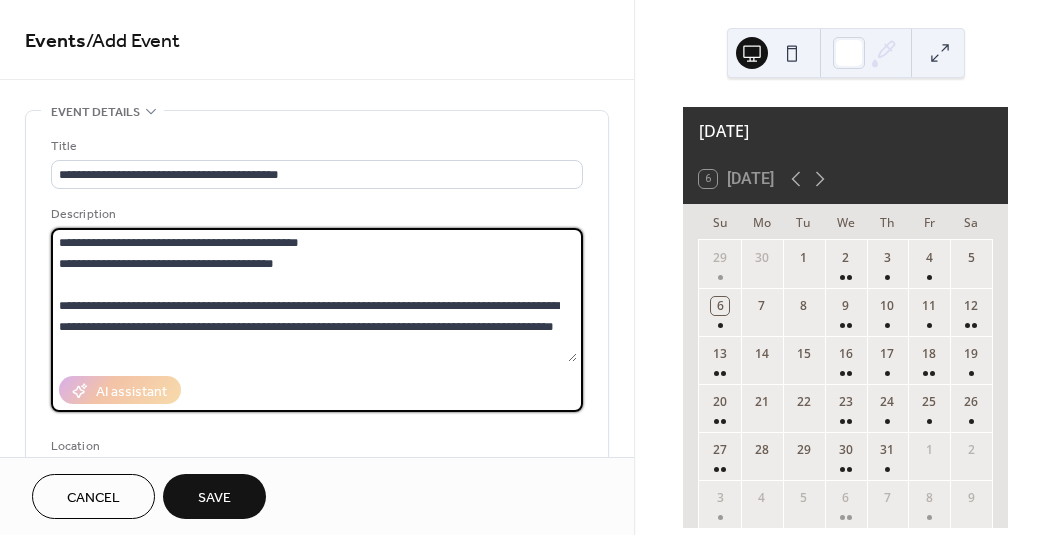 scroll, scrollTop: 189, scrollLeft: 0, axis: vertical 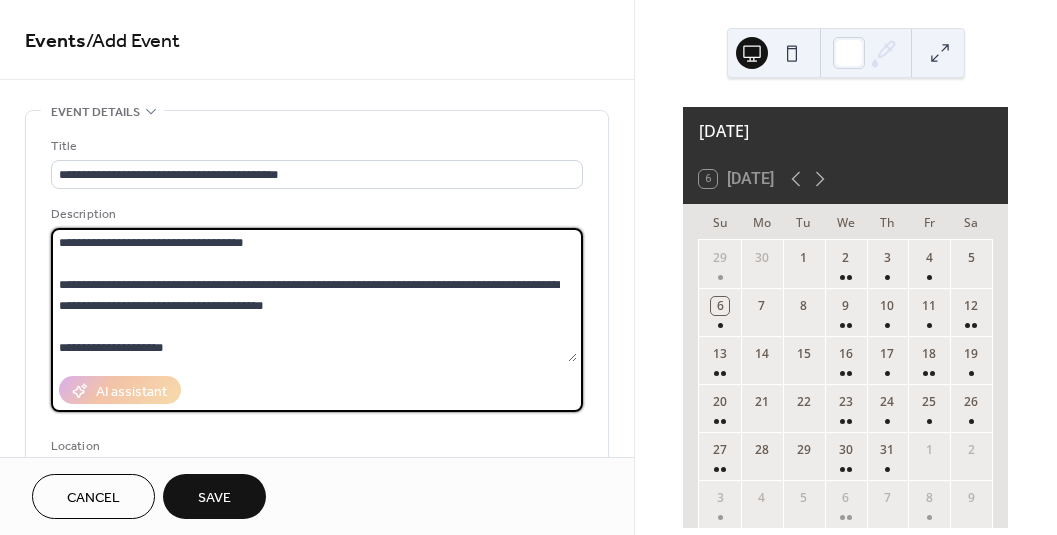 type on "**********" 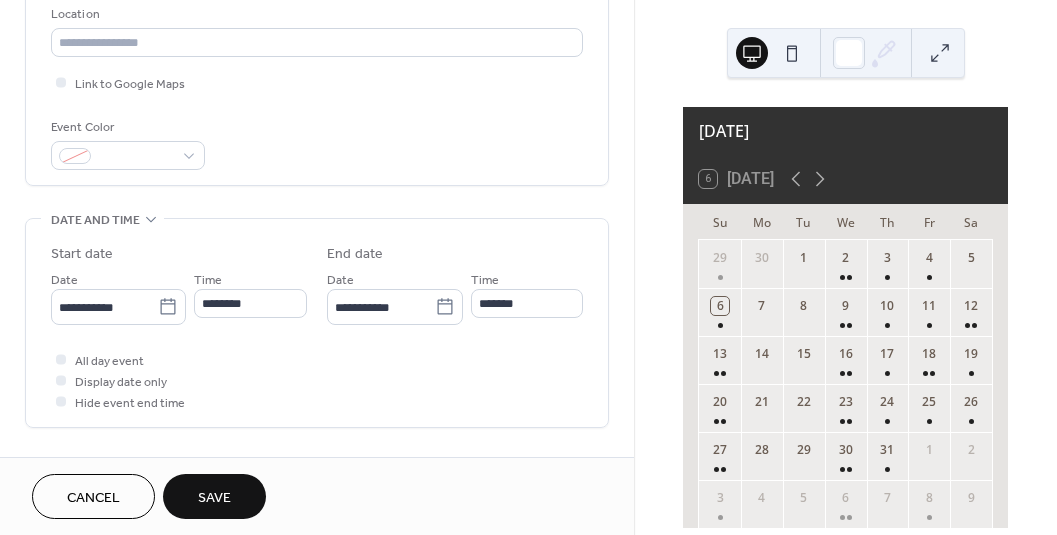 scroll, scrollTop: 456, scrollLeft: 0, axis: vertical 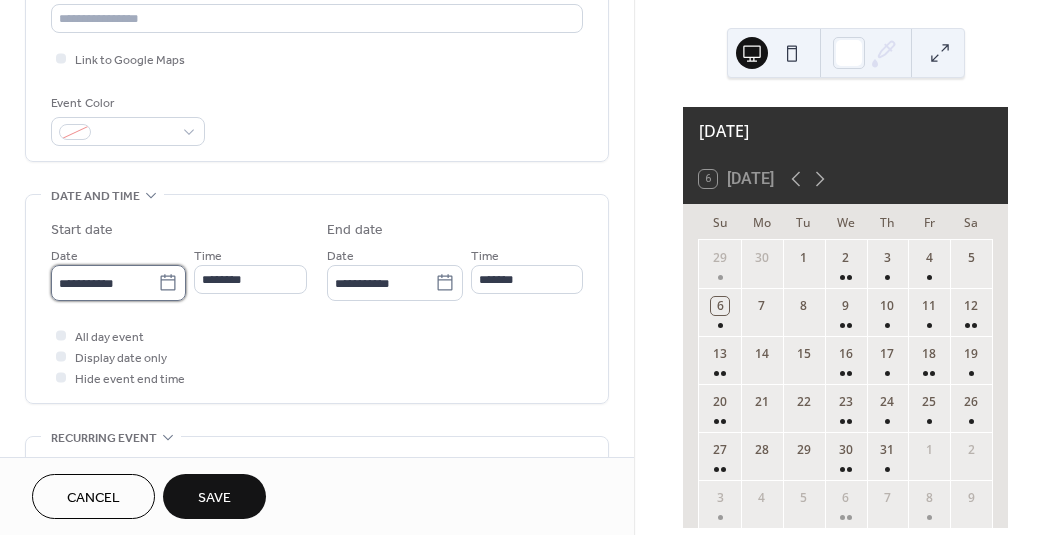 click on "**********" at bounding box center (104, 283) 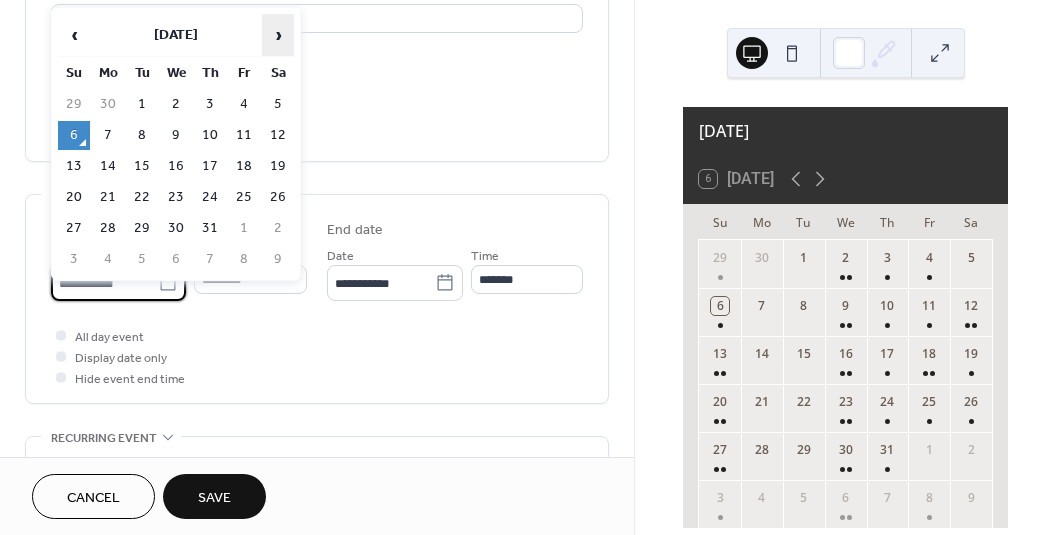 click on "›" at bounding box center (278, 35) 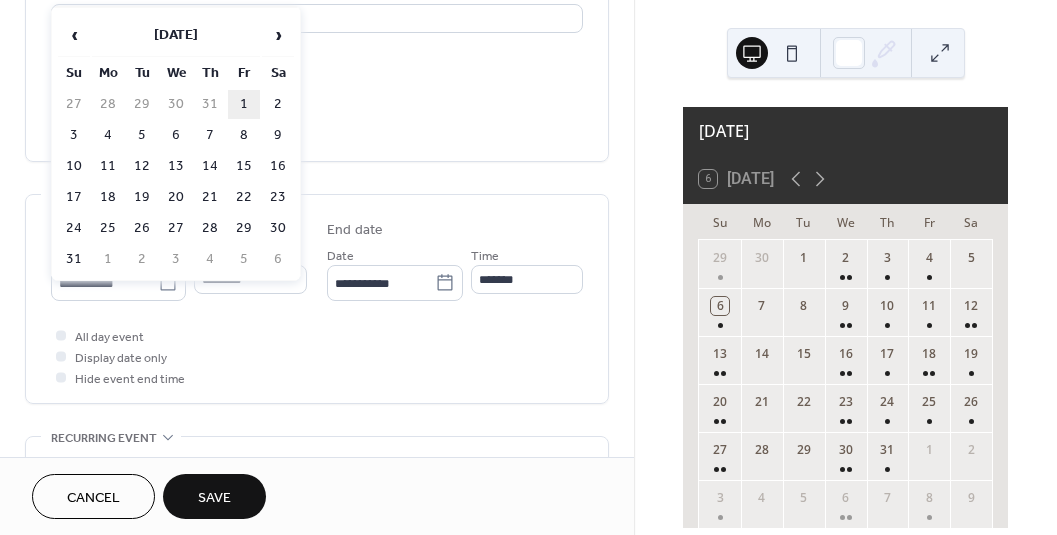 click on "1" at bounding box center (244, 104) 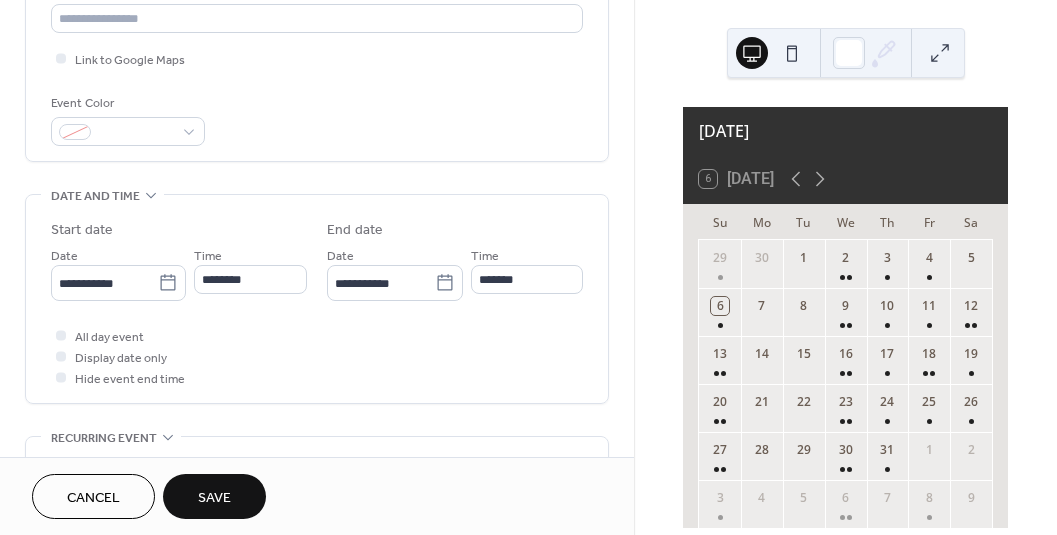 type on "**********" 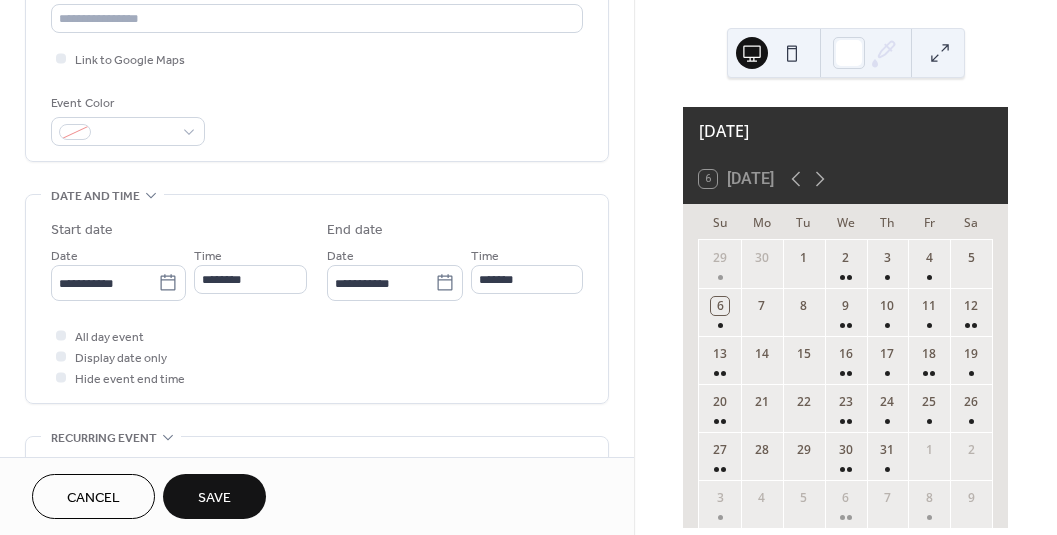 type on "**********" 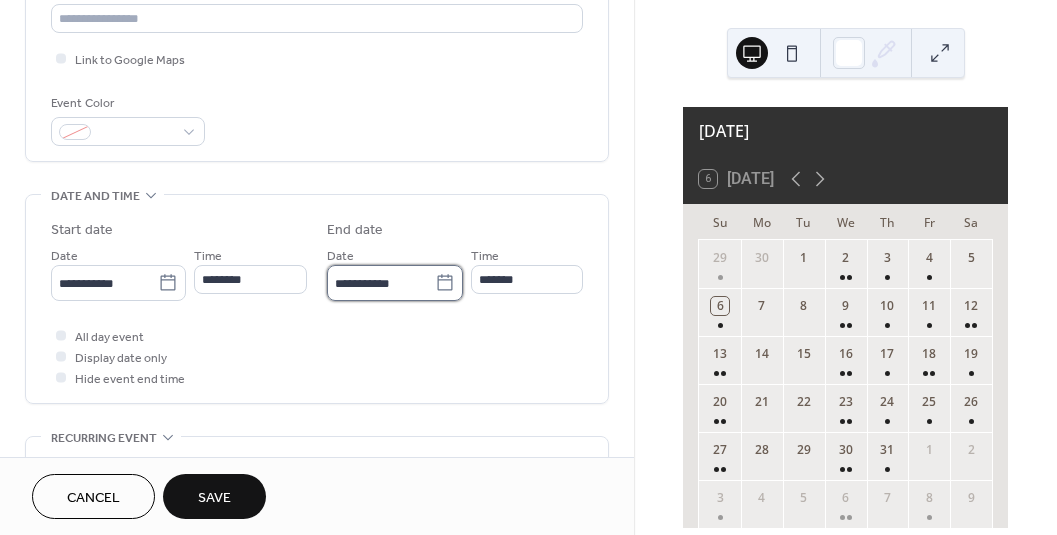 click on "**********" at bounding box center (380, 283) 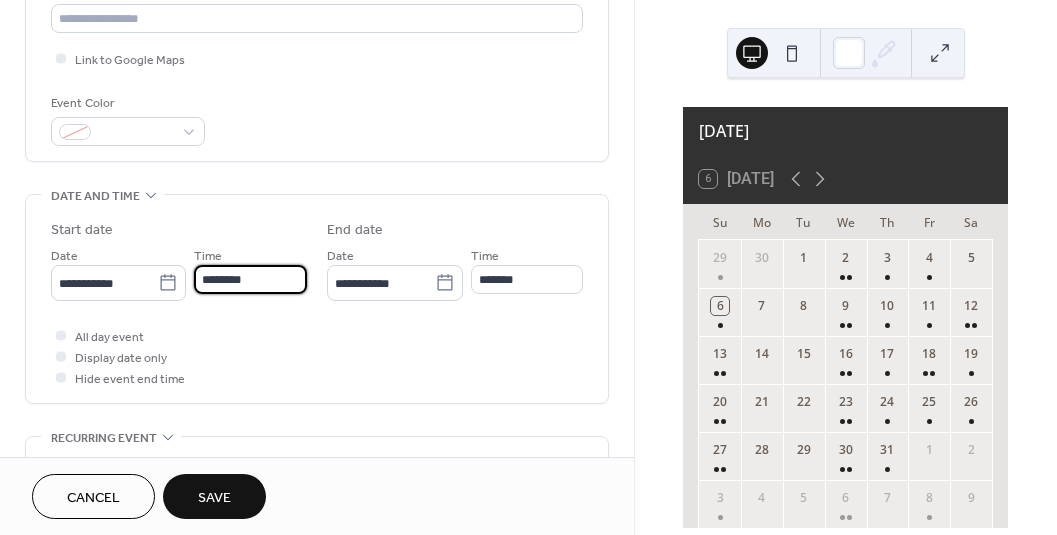 click on "********" at bounding box center (250, 279) 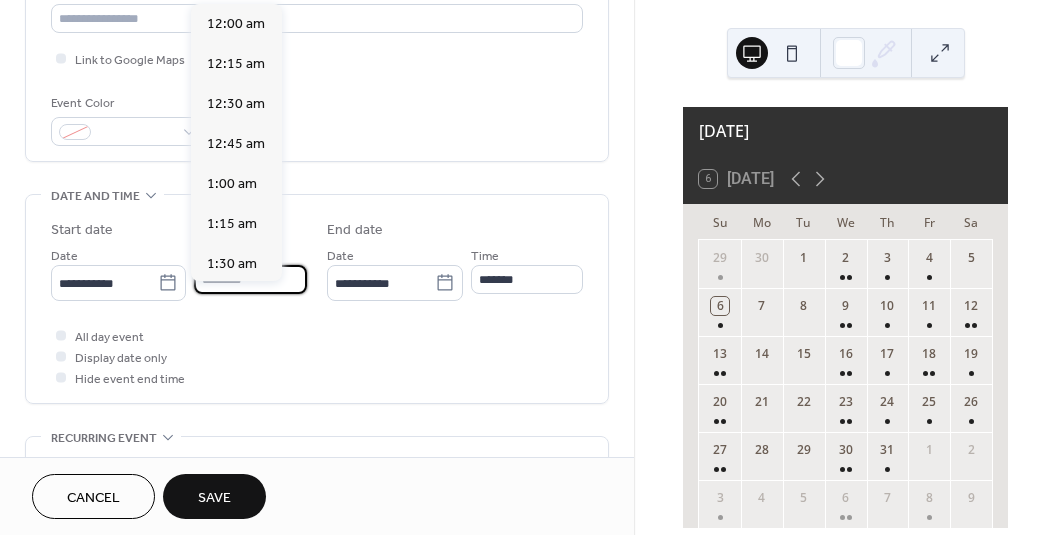 scroll, scrollTop: 1920, scrollLeft: 0, axis: vertical 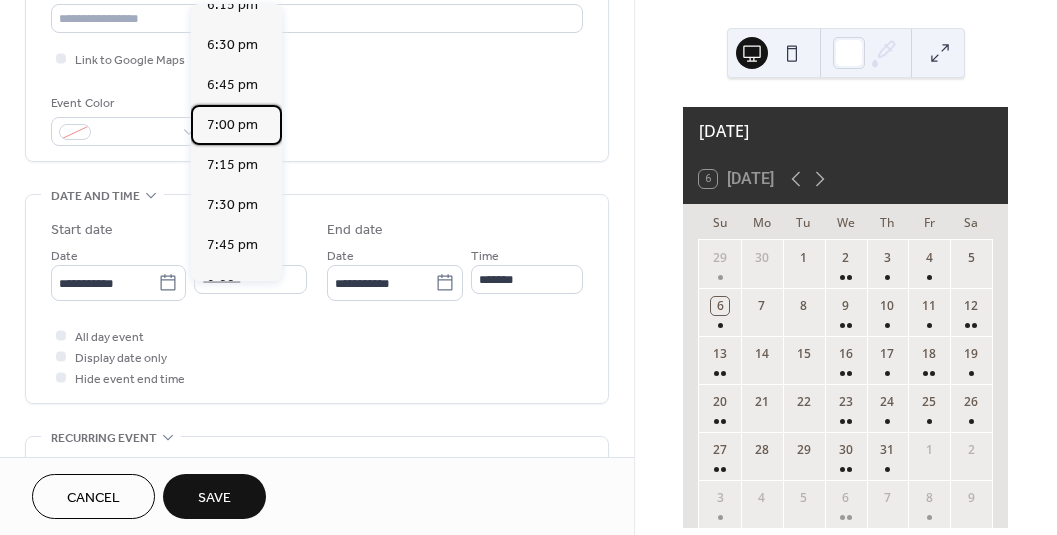 drag, startPoint x: 246, startPoint y: 130, endPoint x: 530, endPoint y: 324, distance: 343.93604 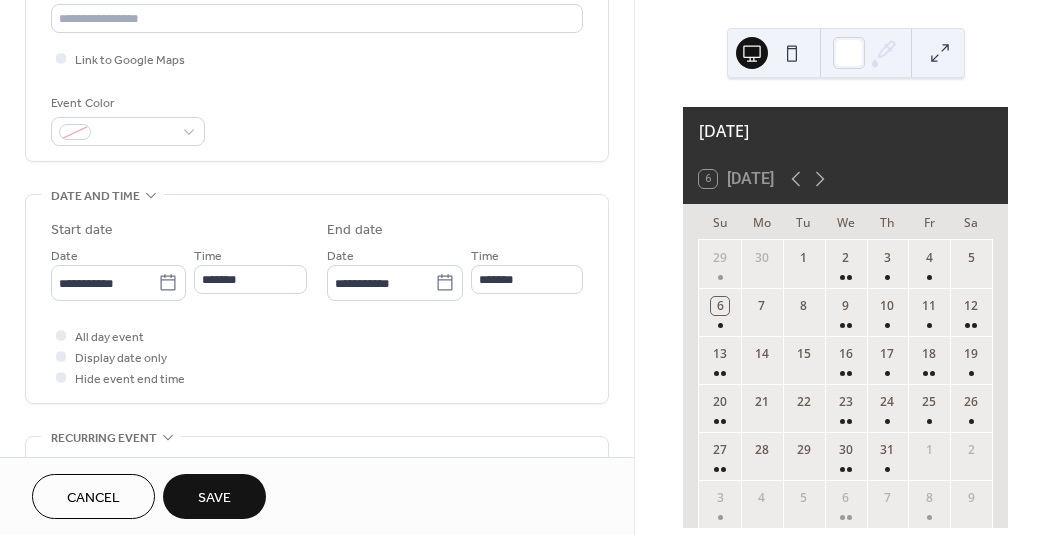 type on "*******" 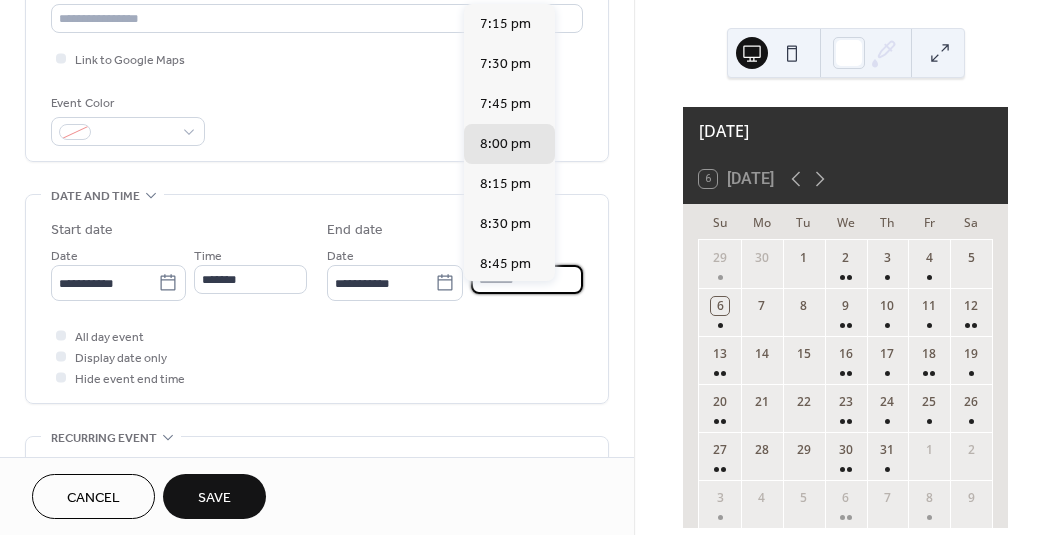 click on "*******" at bounding box center (527, 279) 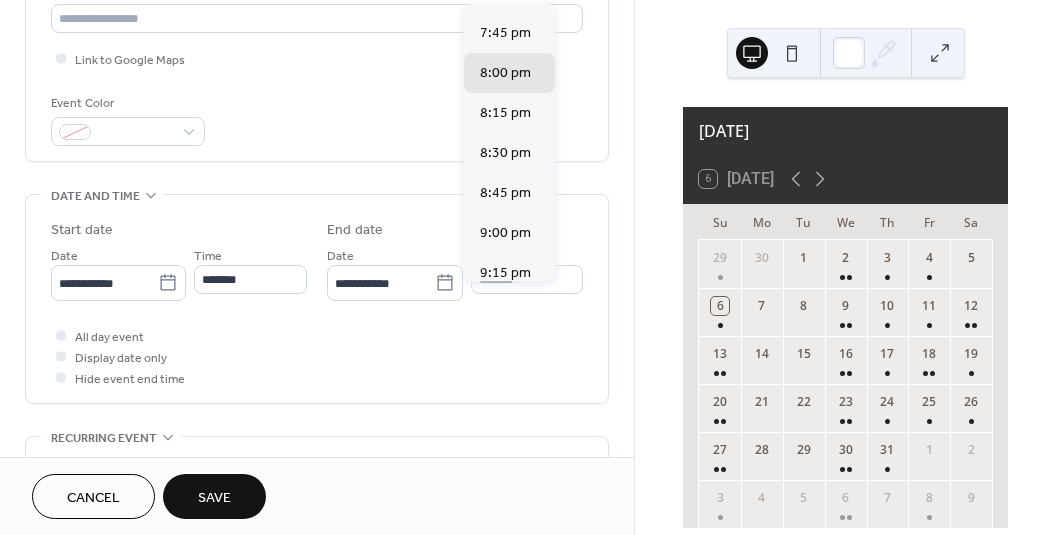 scroll, scrollTop: 93, scrollLeft: 0, axis: vertical 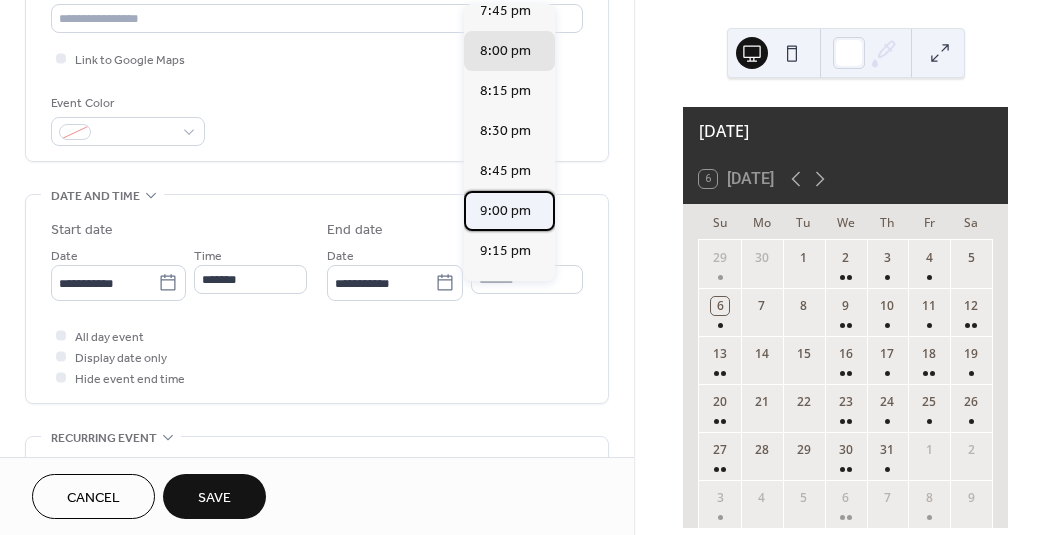 click on "9:00 pm" at bounding box center (509, 211) 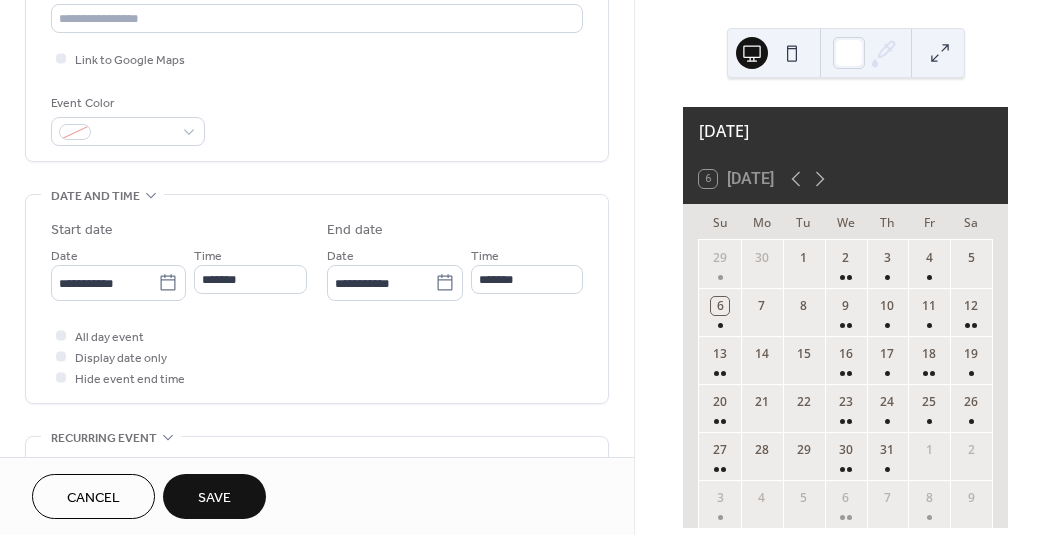 scroll, scrollTop: 736, scrollLeft: 0, axis: vertical 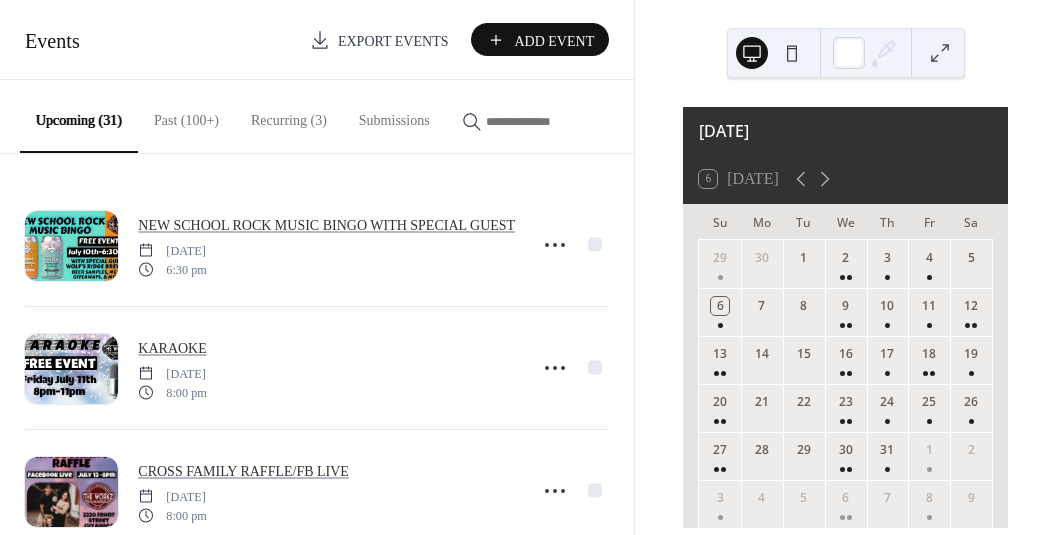 click on "Add Event" at bounding box center (554, 41) 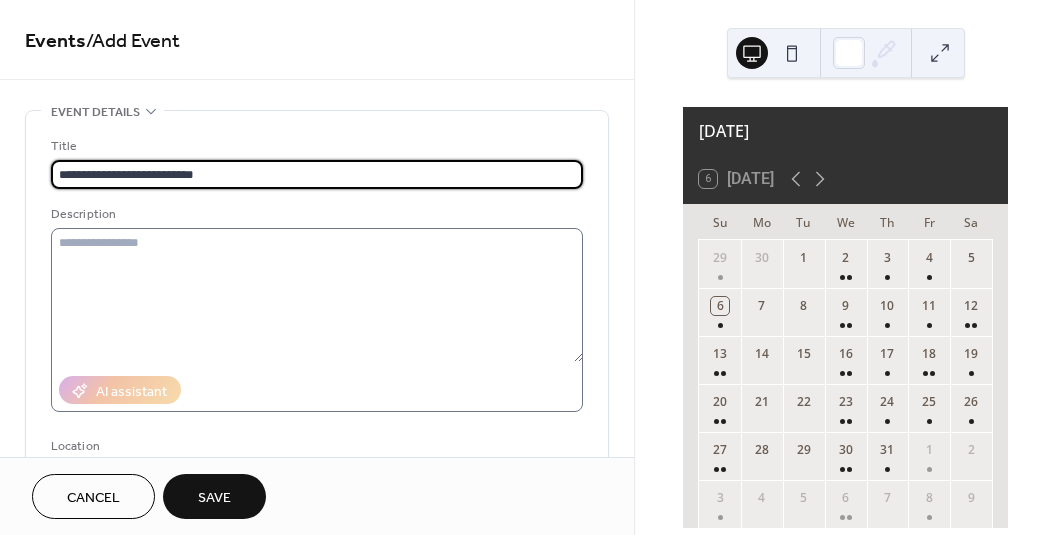 type on "**********" 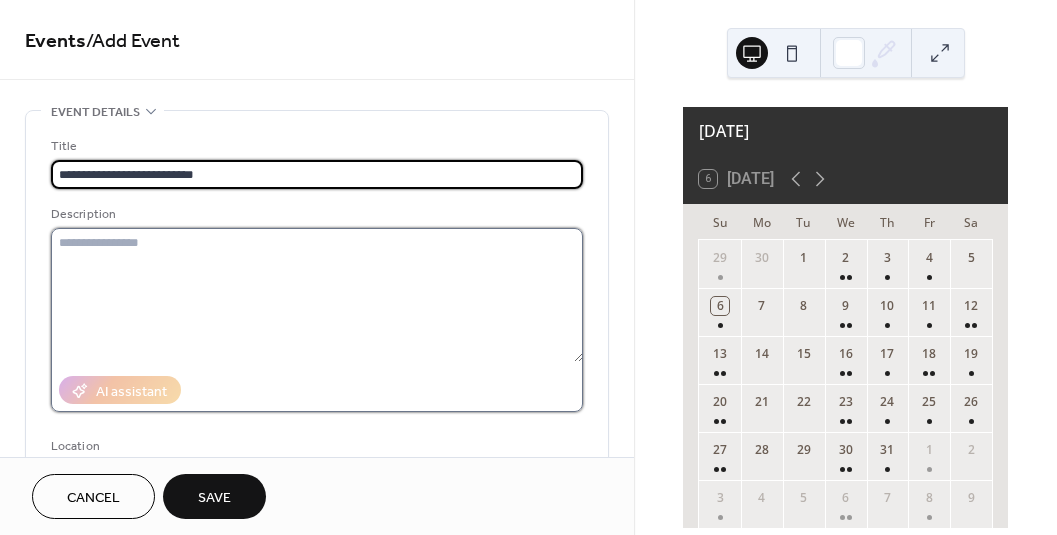 click at bounding box center [317, 295] 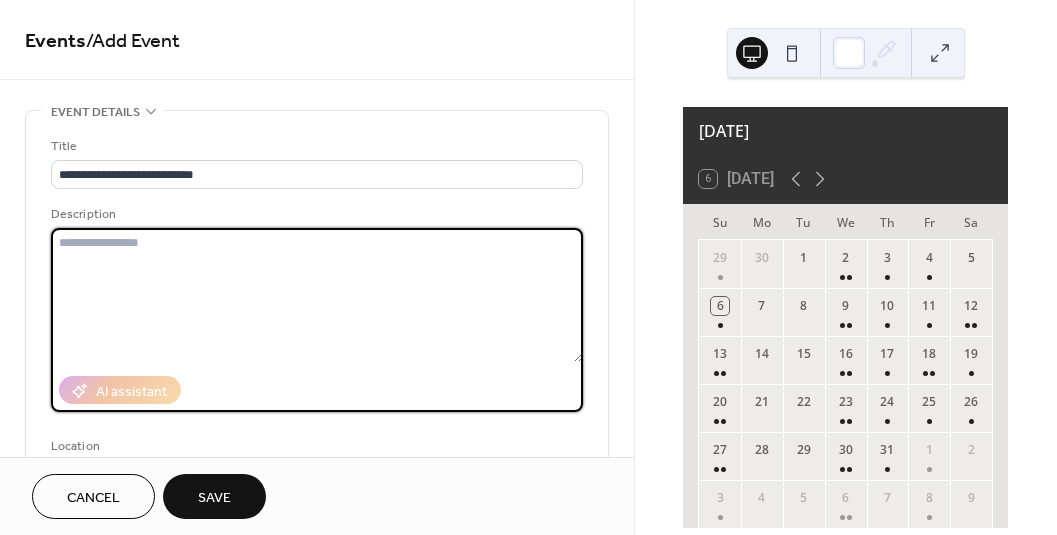 paste on "**********" 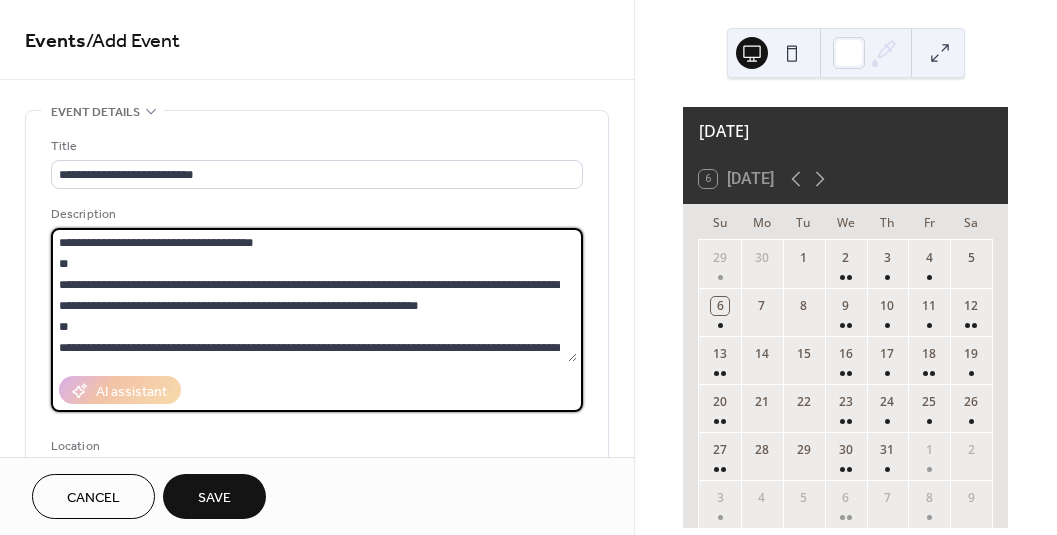 scroll, scrollTop: 168, scrollLeft: 0, axis: vertical 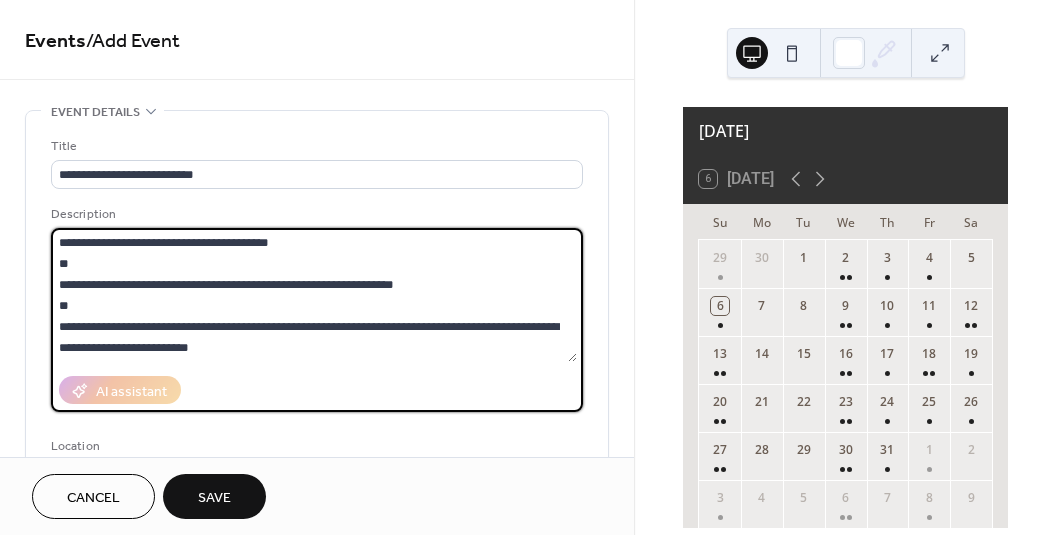 type on "**********" 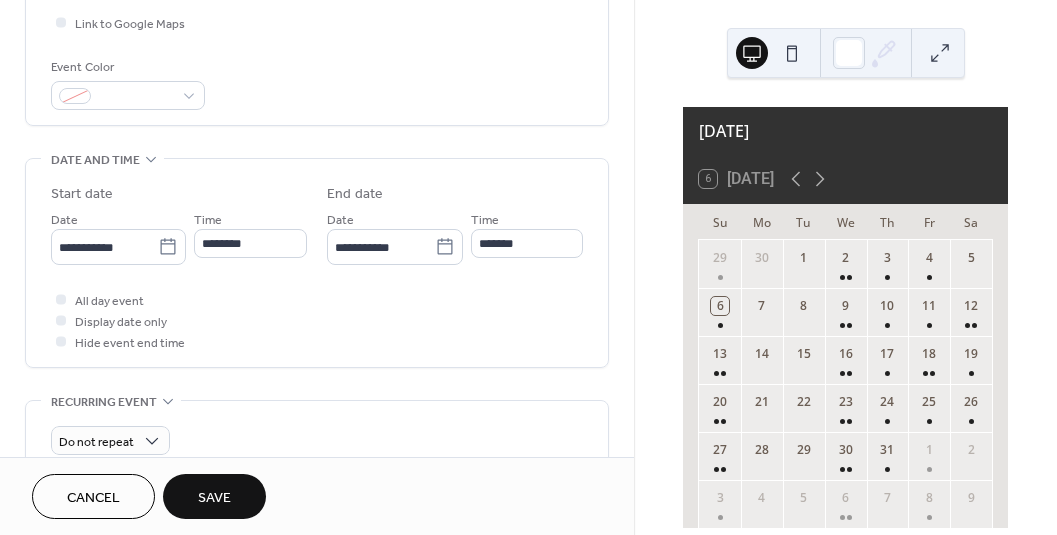 scroll, scrollTop: 507, scrollLeft: 0, axis: vertical 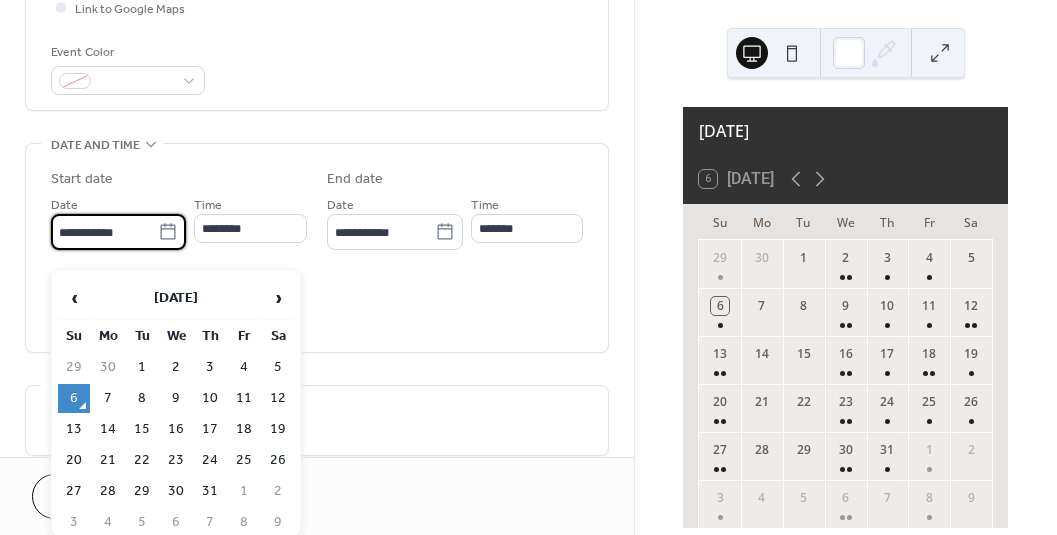 click on "**********" at bounding box center (104, 232) 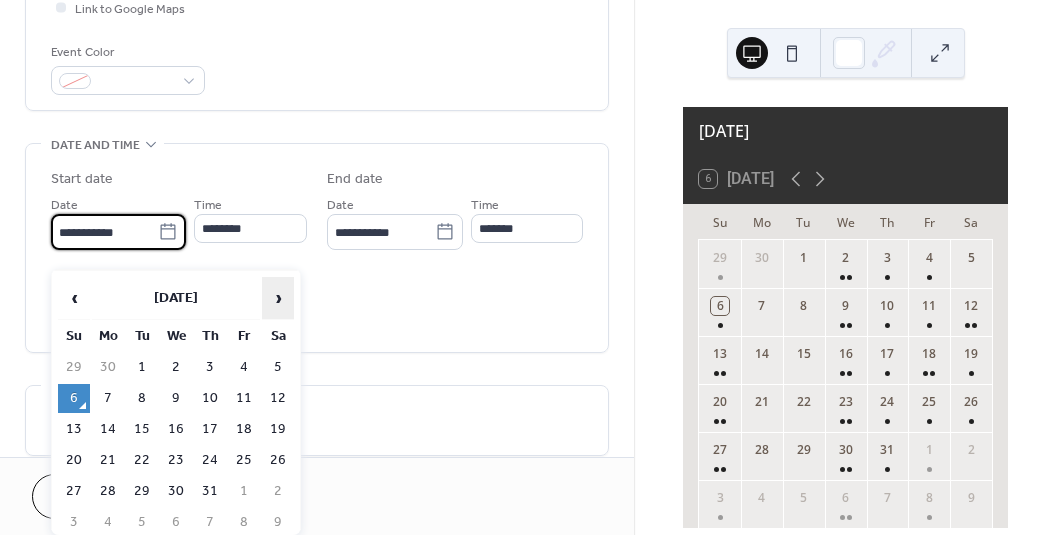 click on "›" at bounding box center [278, 298] 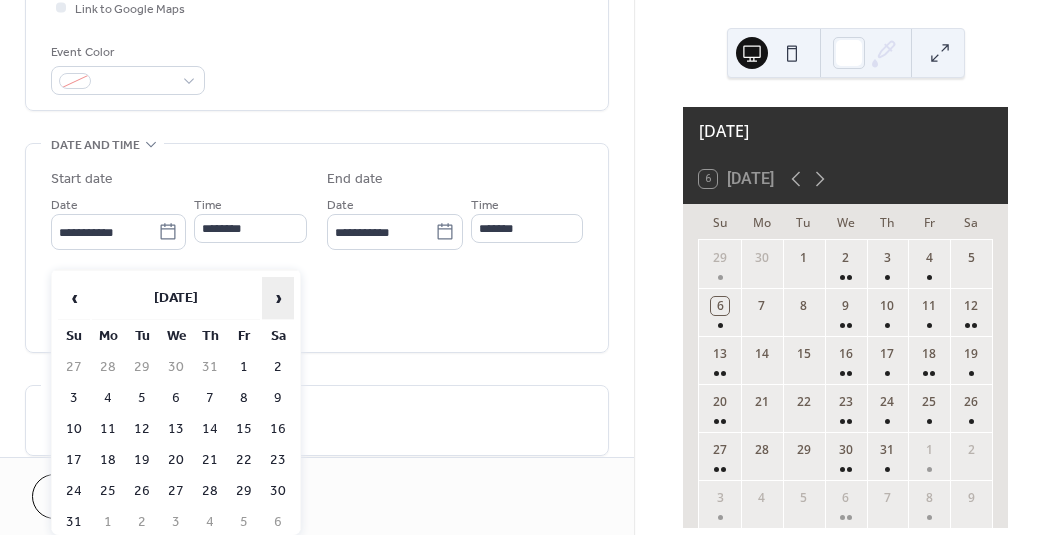 click on "›" at bounding box center [278, 298] 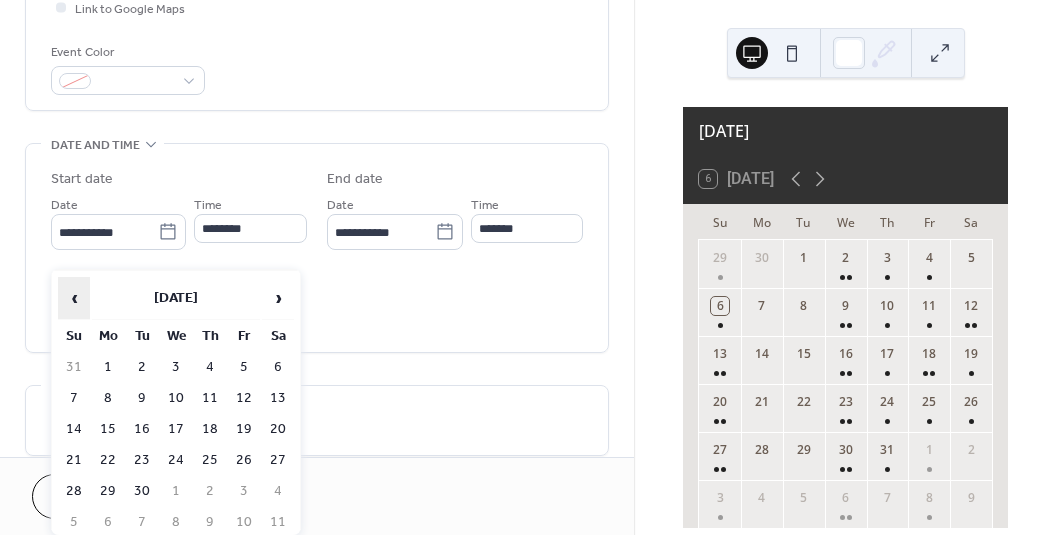 click on "‹" at bounding box center [74, 298] 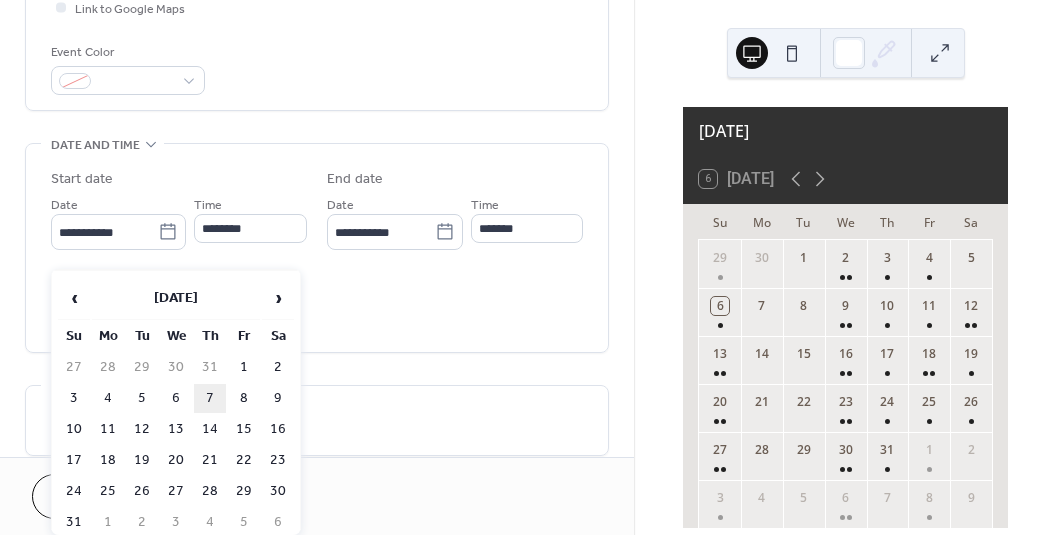 click on "7" at bounding box center [210, 398] 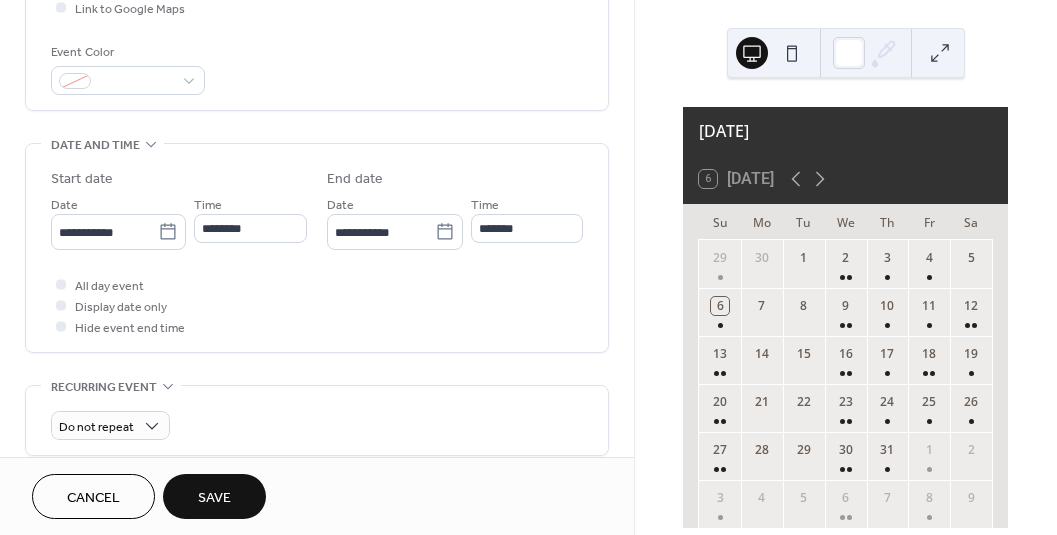 type on "**********" 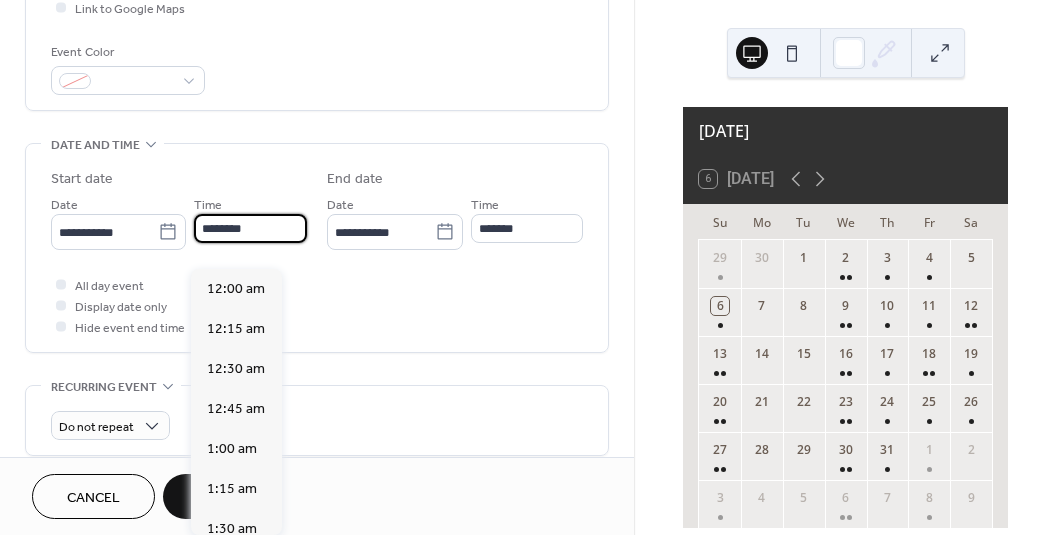 click on "********" at bounding box center (250, 228) 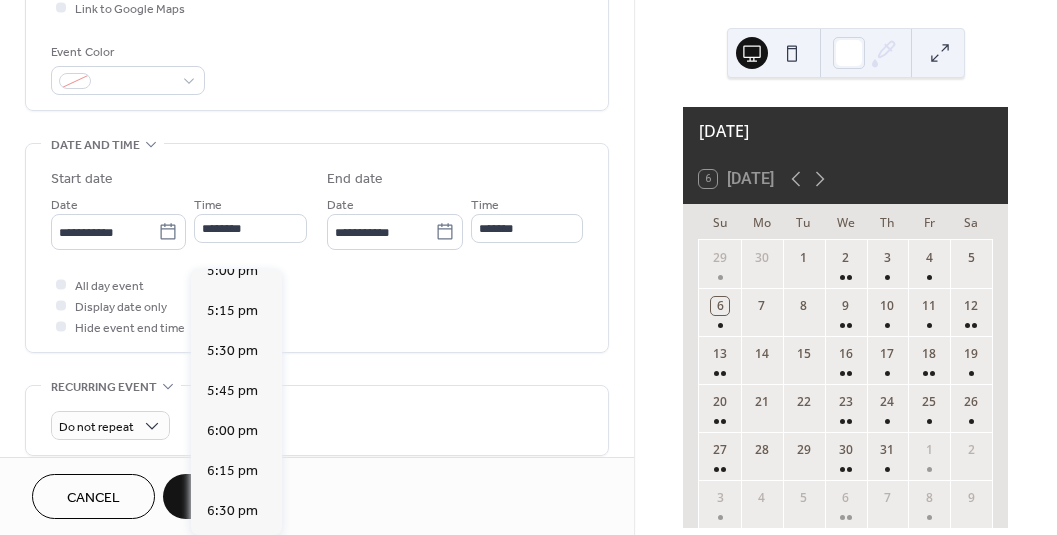scroll, scrollTop: 2753, scrollLeft: 0, axis: vertical 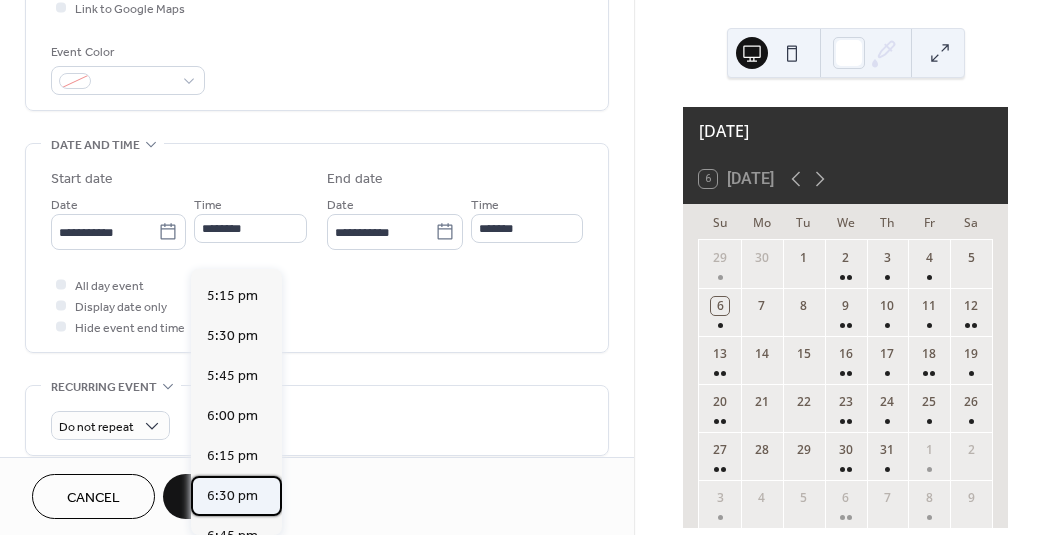 click on "6:30 pm" at bounding box center [232, 496] 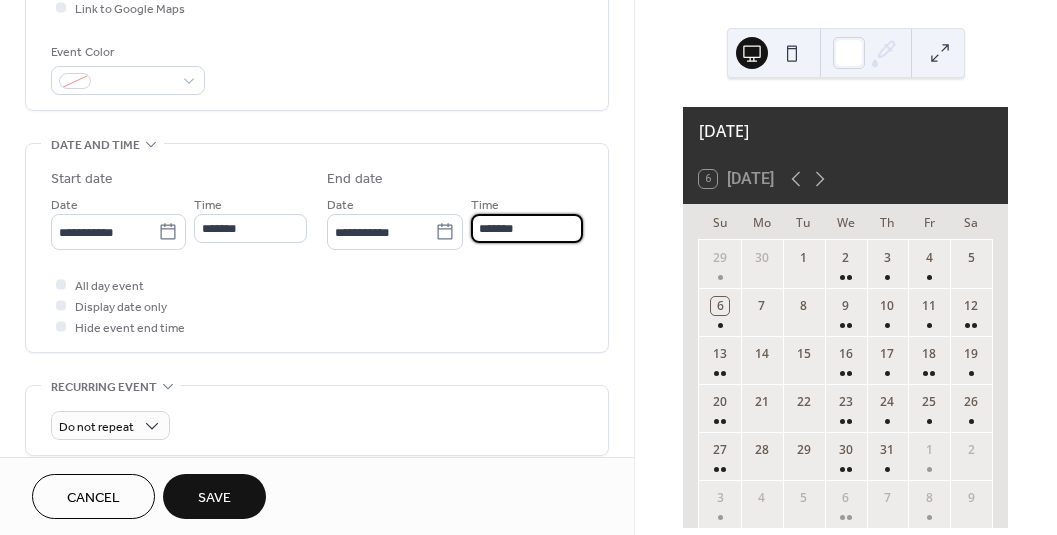click on "*******" at bounding box center [527, 228] 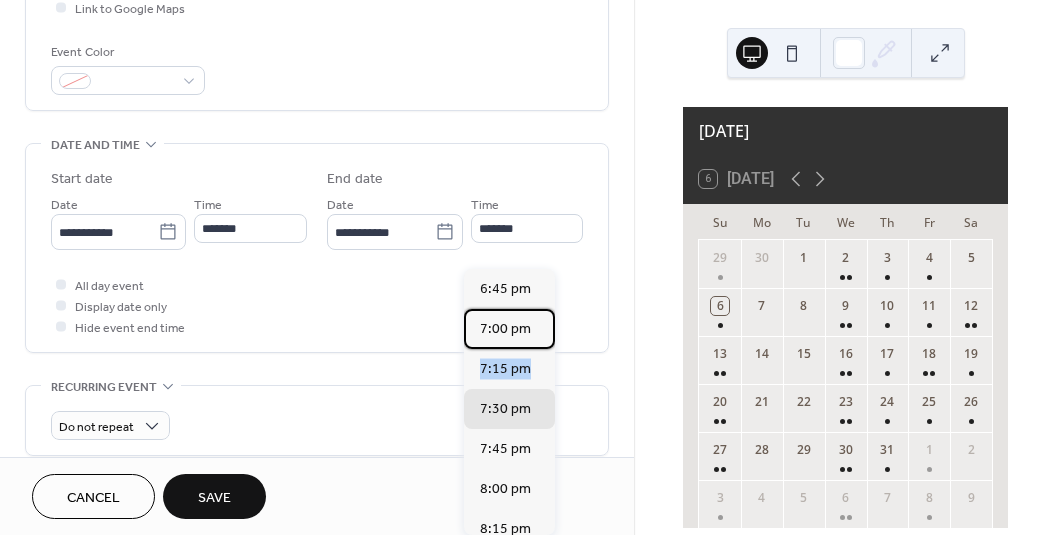 drag, startPoint x: 545, startPoint y: 340, endPoint x: 547, endPoint y: 365, distance: 25.079872 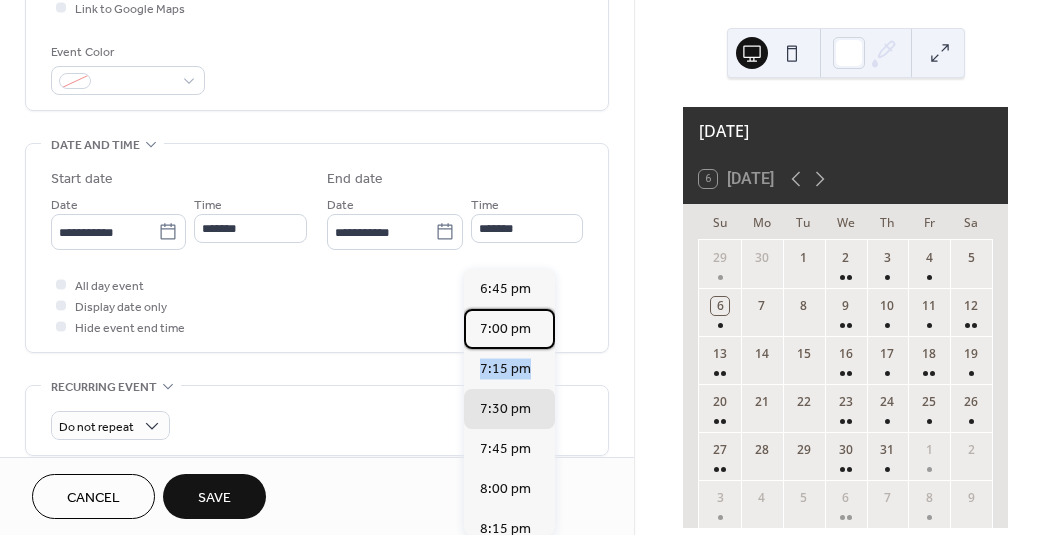 click on "6:45 pm 7:00 pm 7:15 pm 7:30 pm 7:45 pm 8:00 pm 8:15 pm 8:30 pm 8:45 pm 9:00 pm 9:15 pm 9:30 pm 9:45 pm 10:00 pm 10:15 pm 10:30 pm 10:45 pm 11:00 pm 11:15 pm 11:30 pm 11:45 pm" at bounding box center [509, 402] 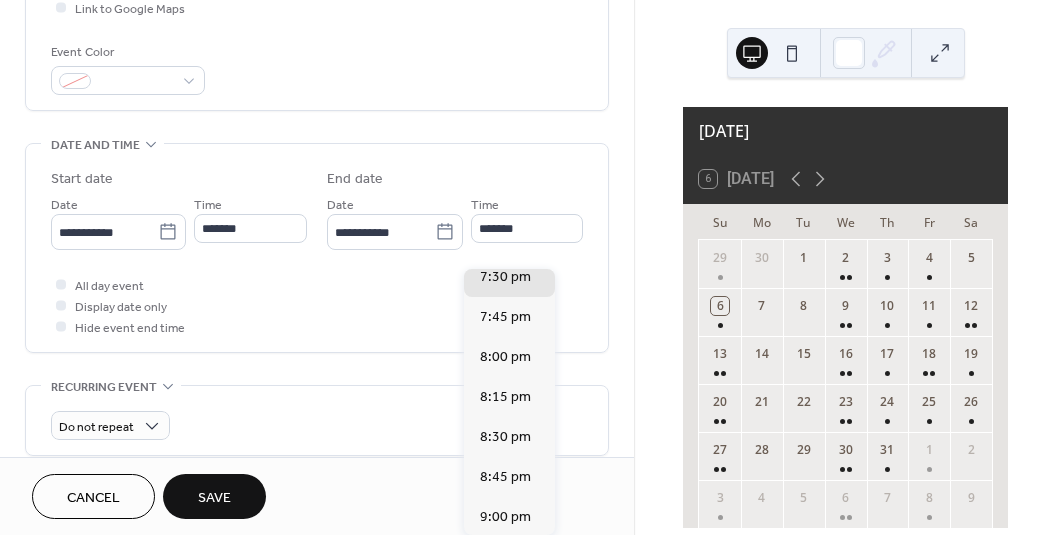 scroll, scrollTop: 142, scrollLeft: 0, axis: vertical 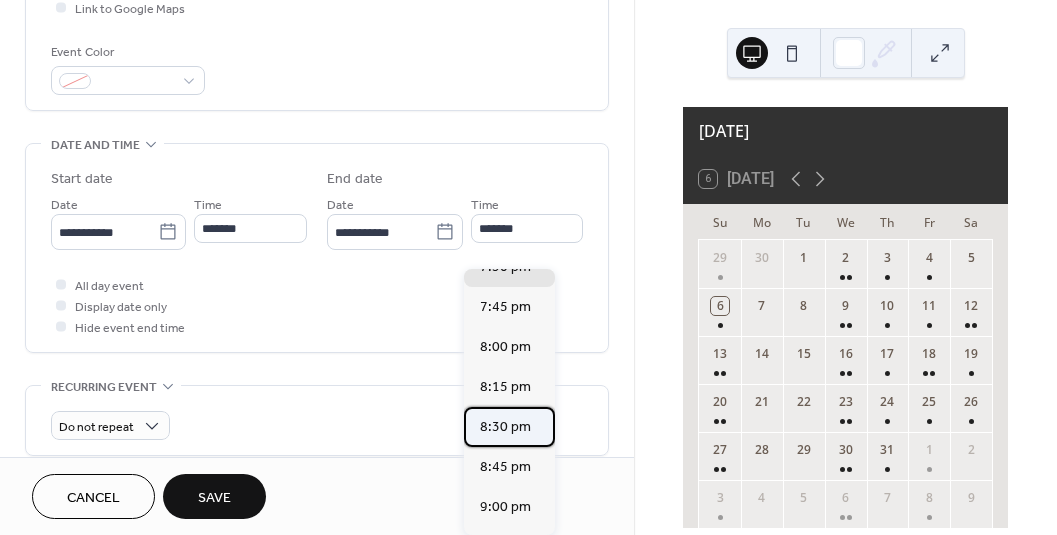 click on "8:30 pm" at bounding box center [505, 427] 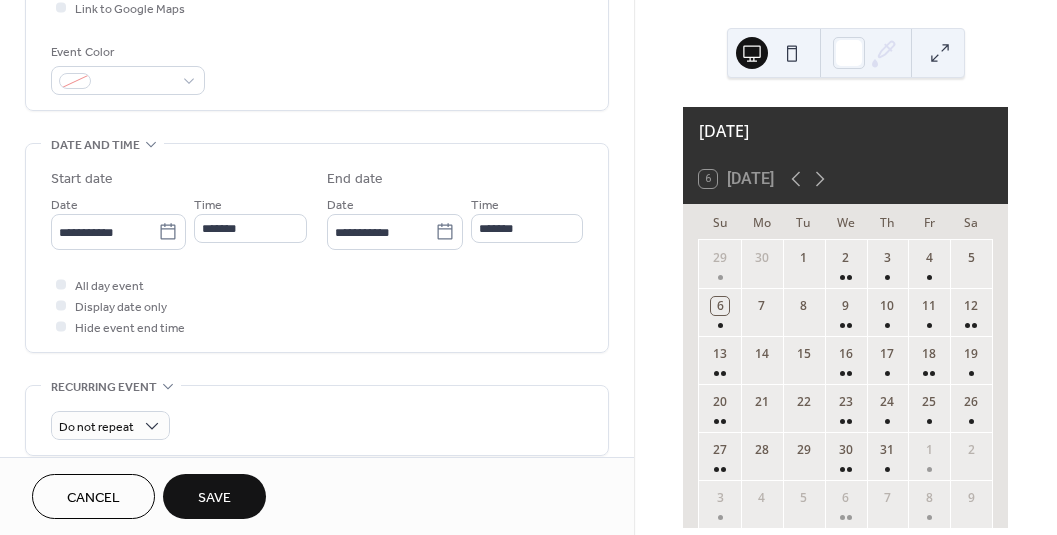 type on "*******" 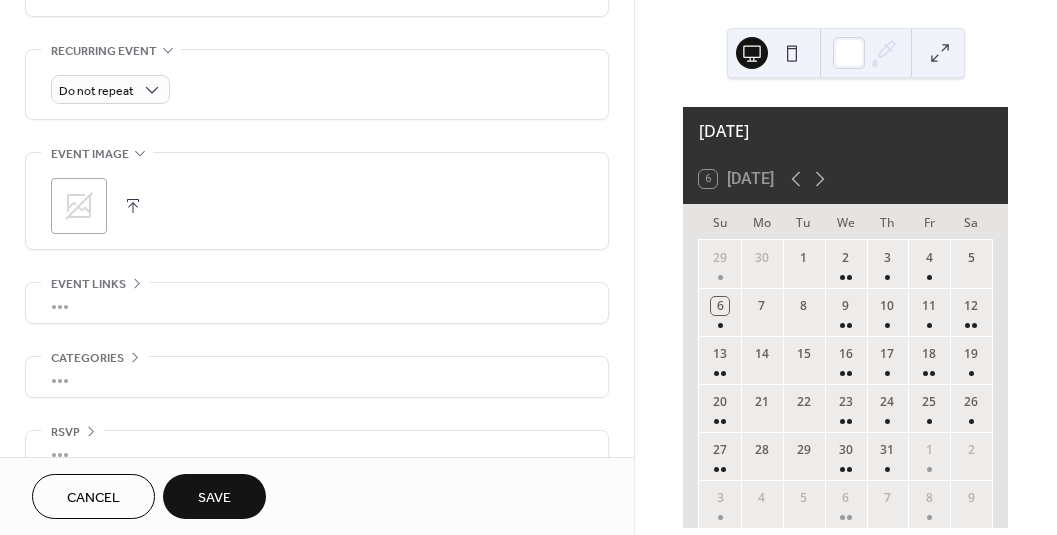 scroll, scrollTop: 855, scrollLeft: 0, axis: vertical 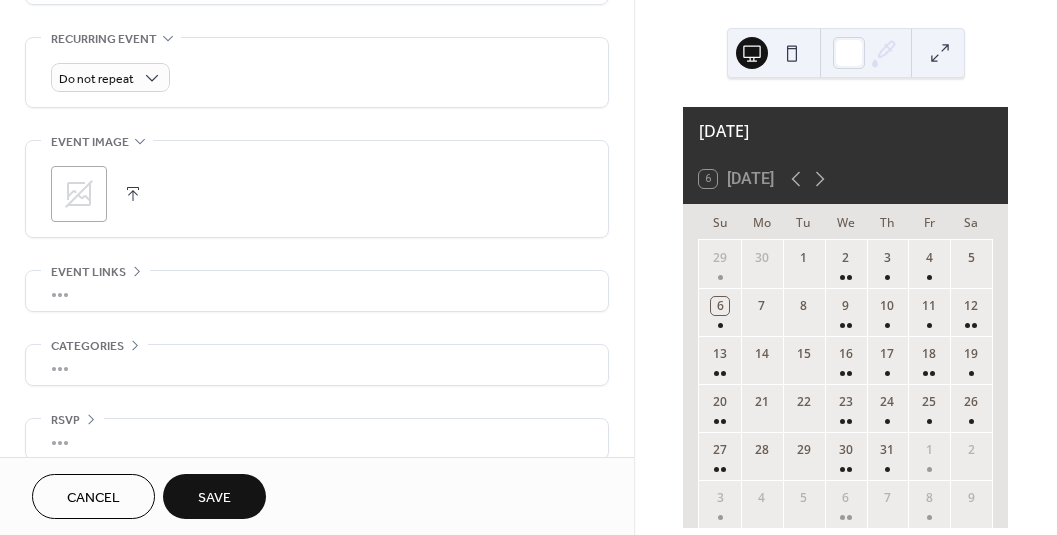 click 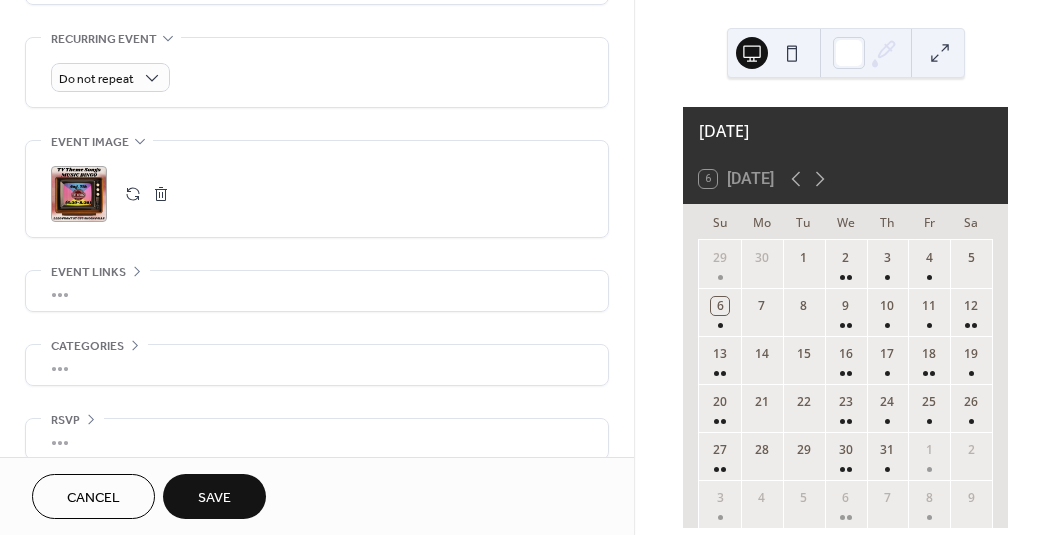 click on "Save" at bounding box center [214, 496] 